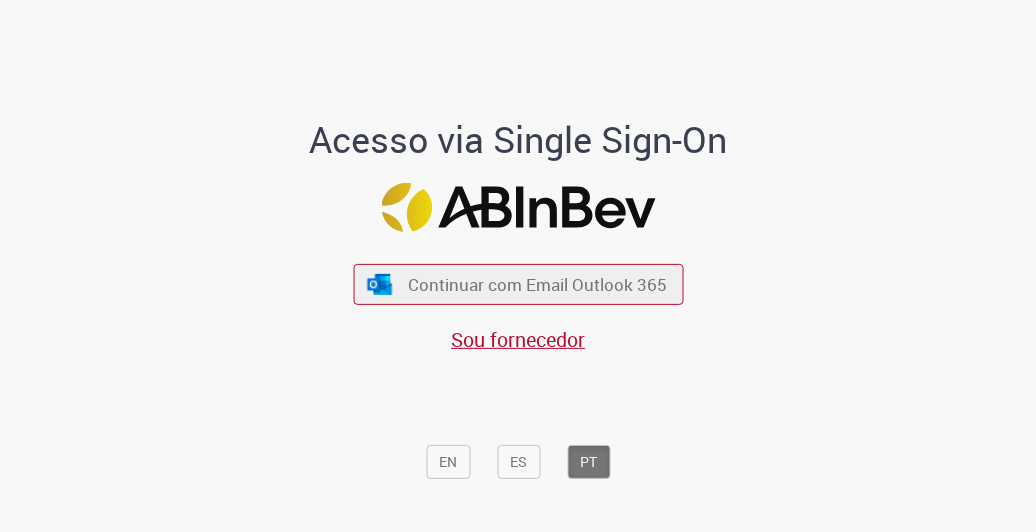 scroll, scrollTop: 0, scrollLeft: 0, axis: both 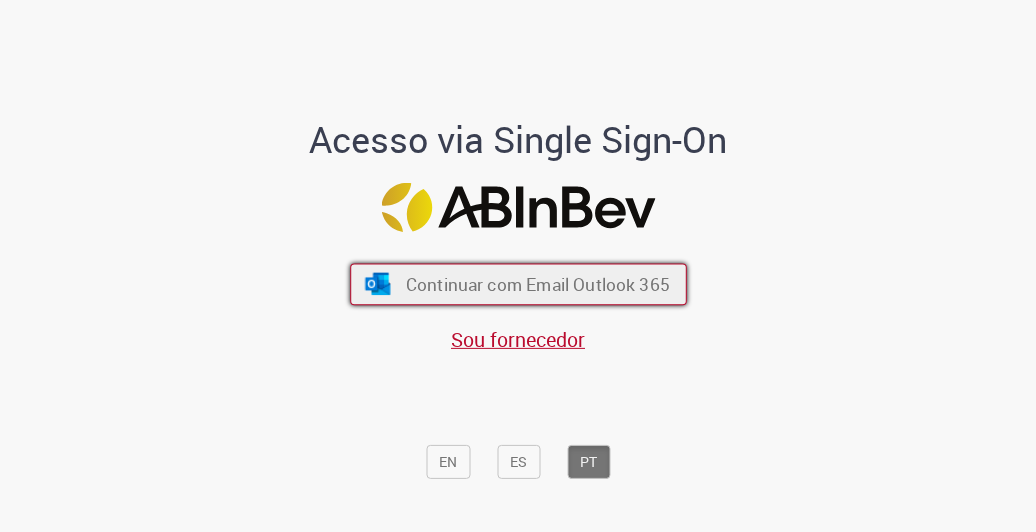 click on "Continuar com Email Outlook 365" at bounding box center (537, 284) 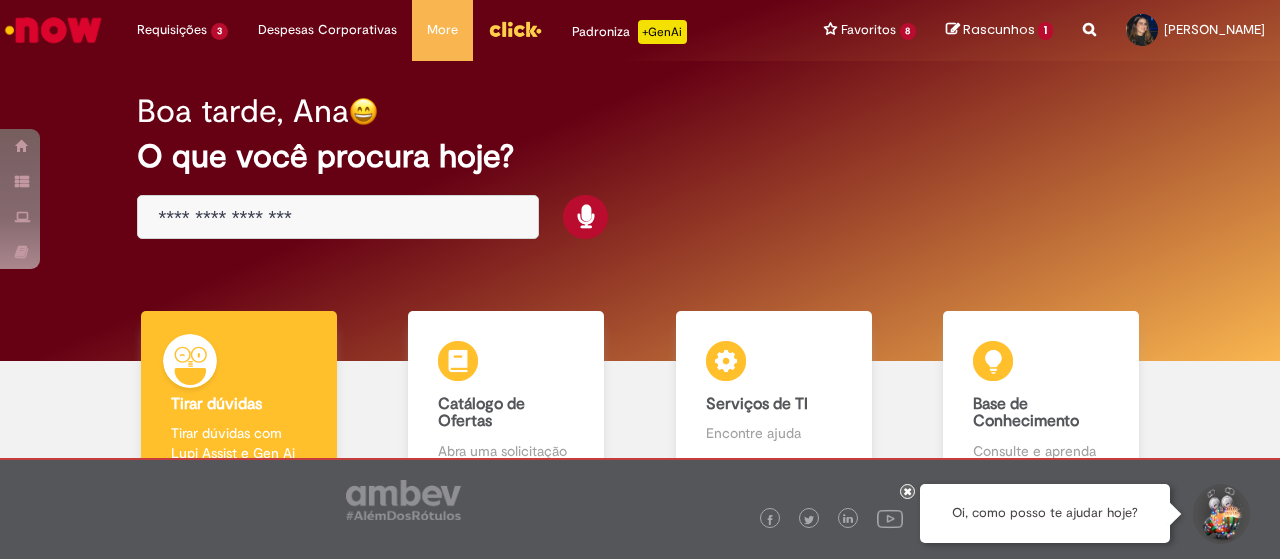 scroll, scrollTop: 0, scrollLeft: 0, axis: both 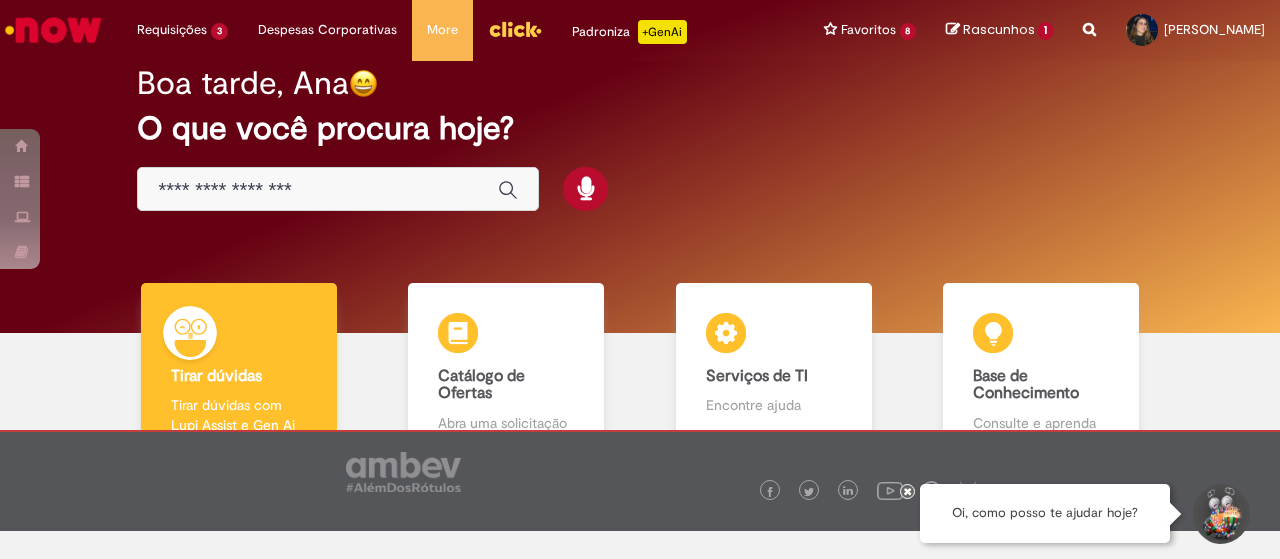 click at bounding box center [318, 190] 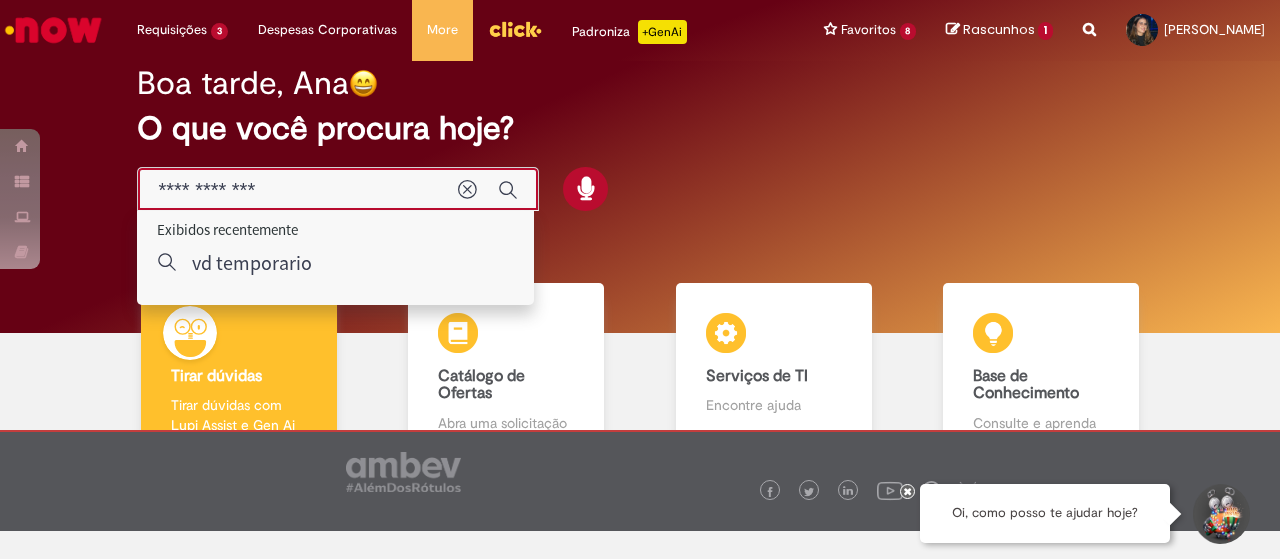 type on "**********" 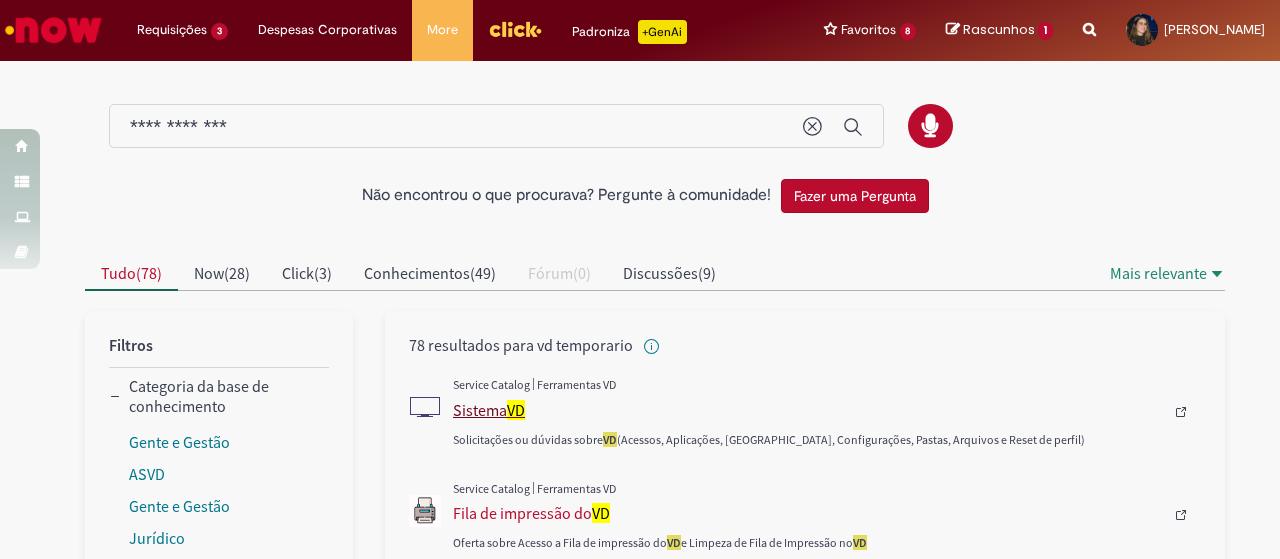 scroll, scrollTop: 100, scrollLeft: 0, axis: vertical 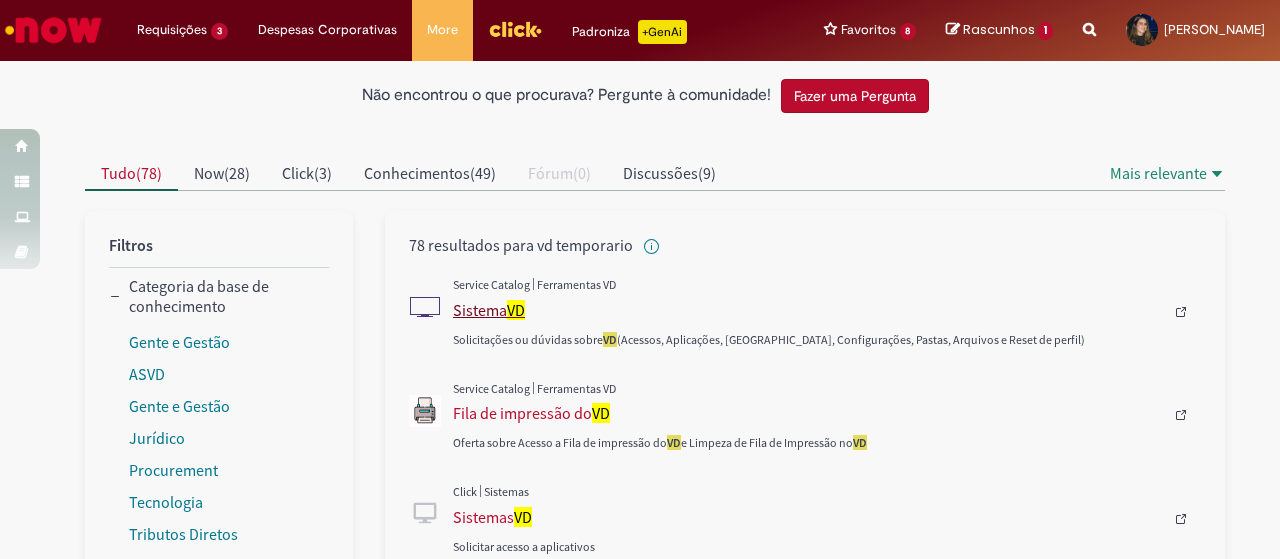 click on "VD" at bounding box center (516, 310) 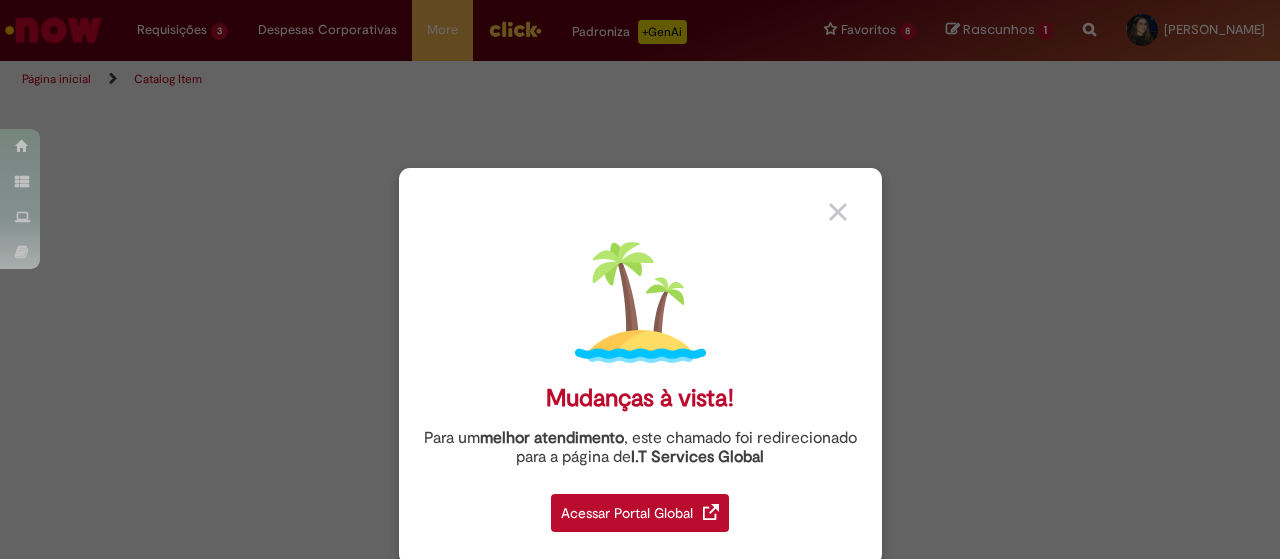 scroll, scrollTop: 0, scrollLeft: 0, axis: both 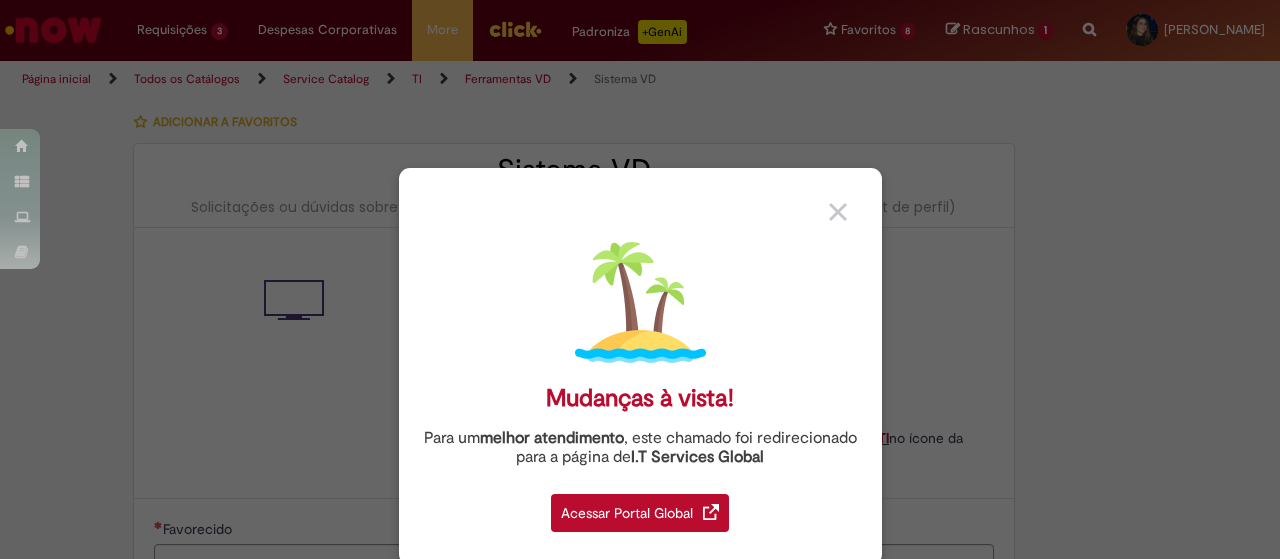 type on "********" 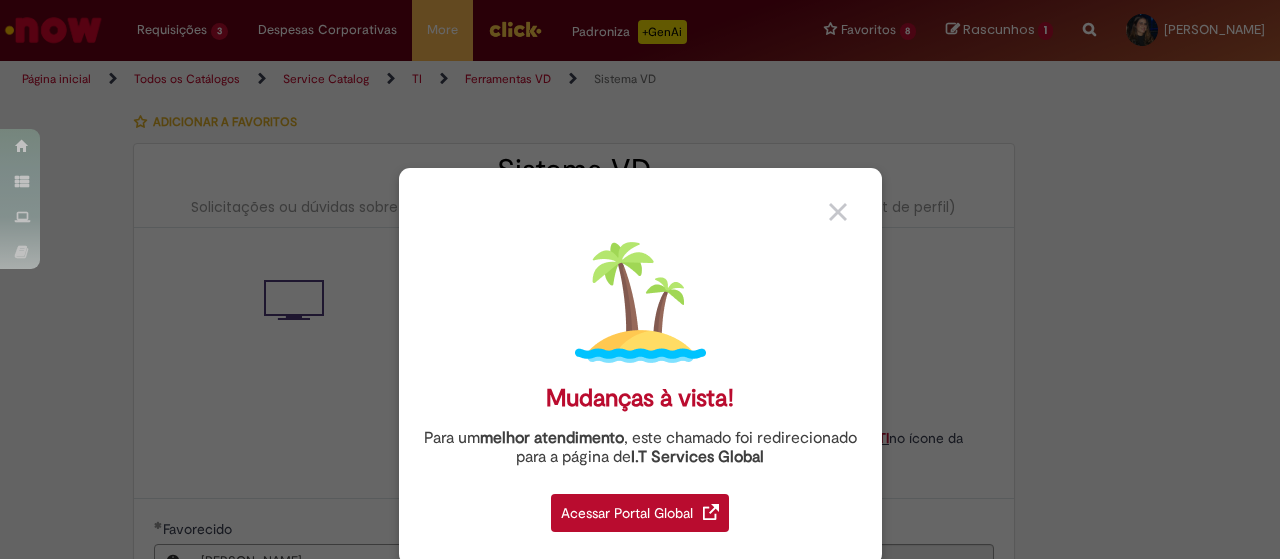 click on "Acessar Portal Global" at bounding box center (640, 513) 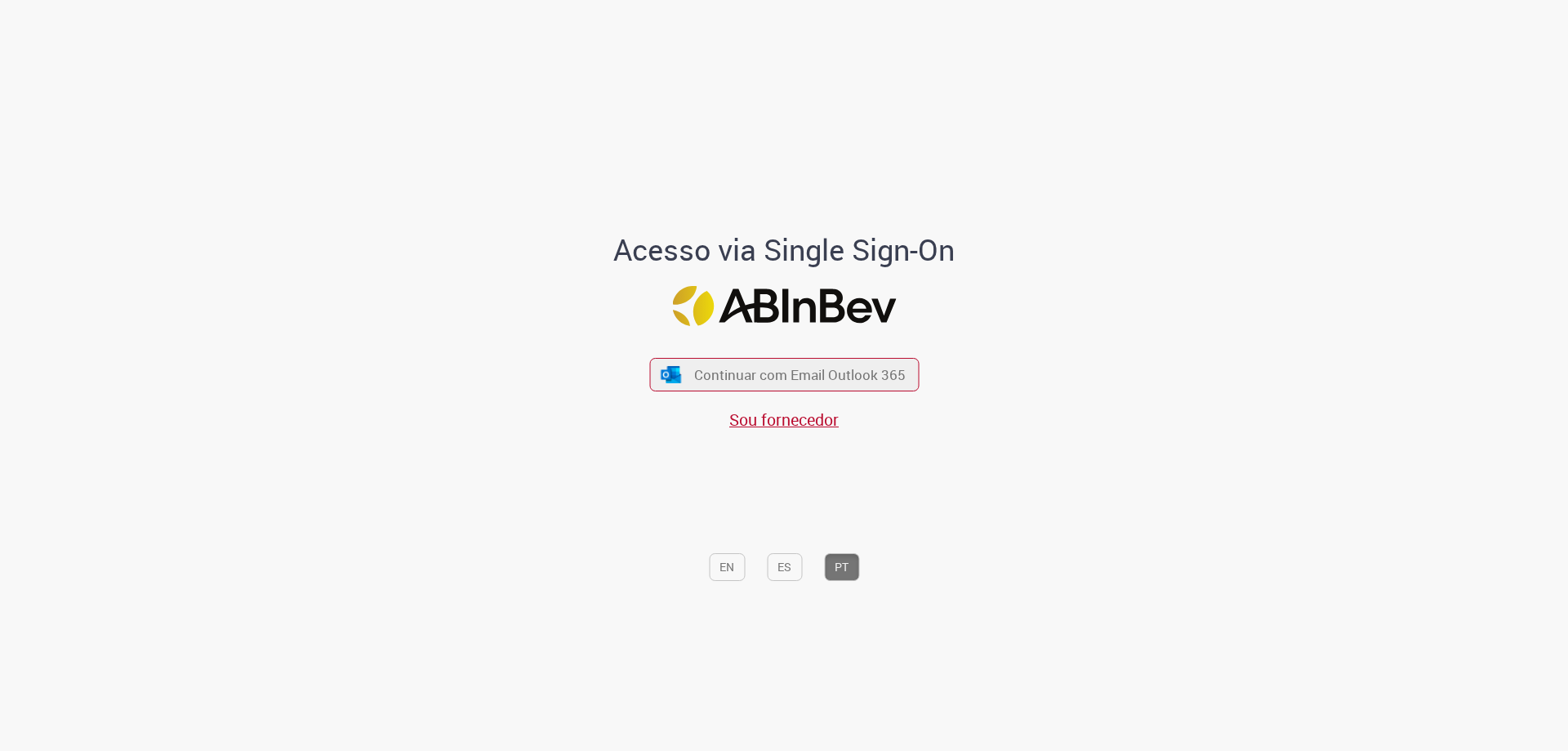 scroll, scrollTop: 0, scrollLeft: 0, axis: both 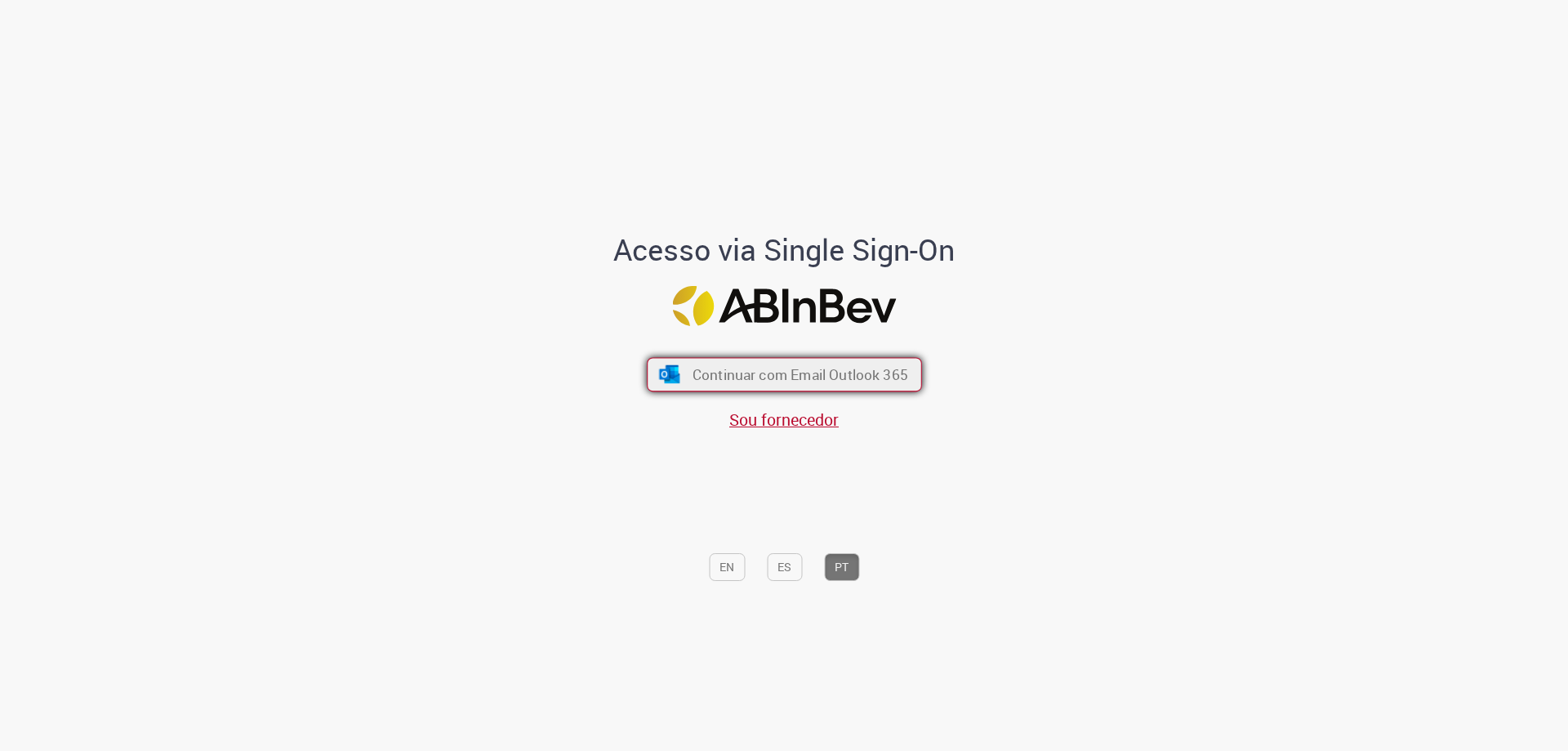 click on "Continuar com Email Outlook 365" at bounding box center (800, 374) 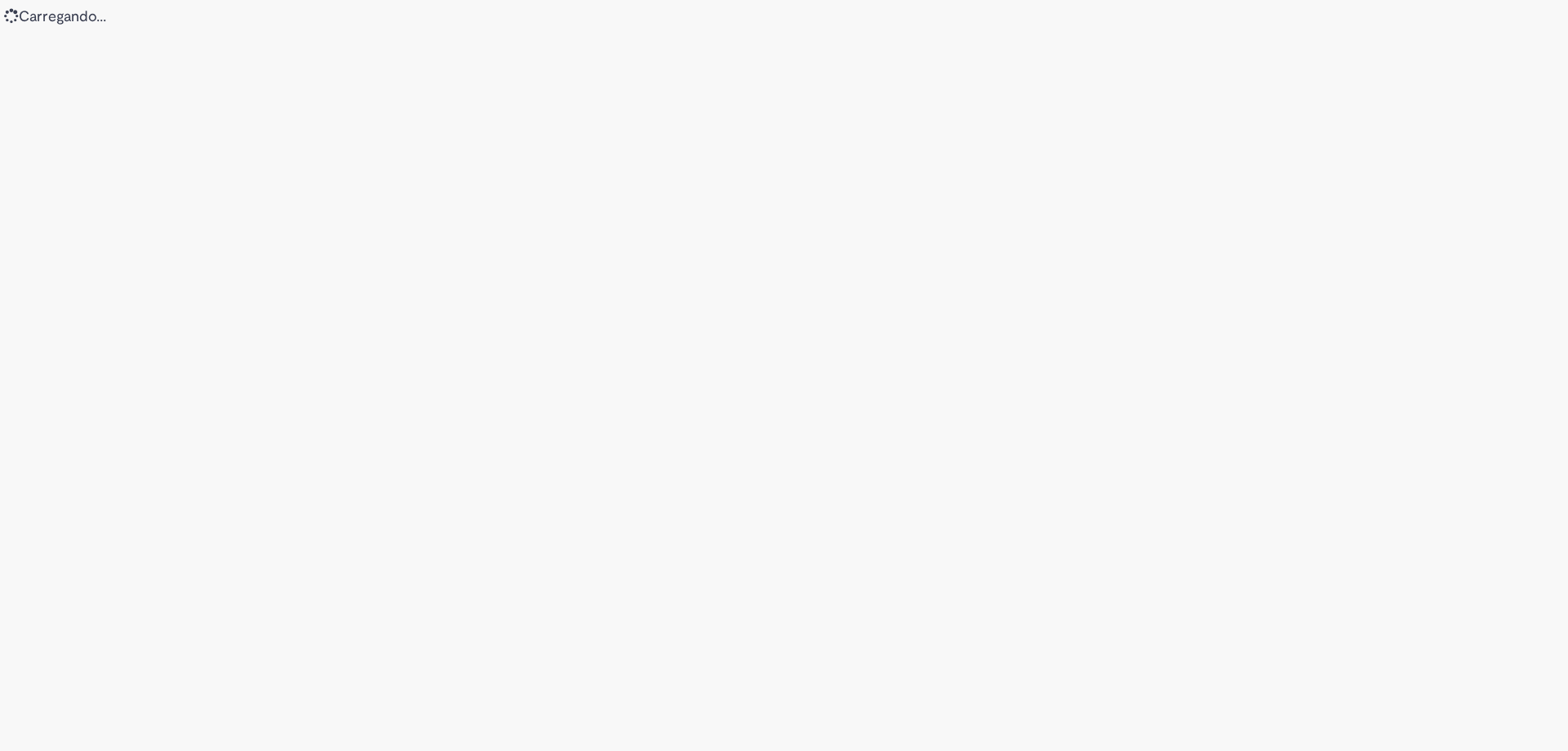 scroll, scrollTop: 0, scrollLeft: 0, axis: both 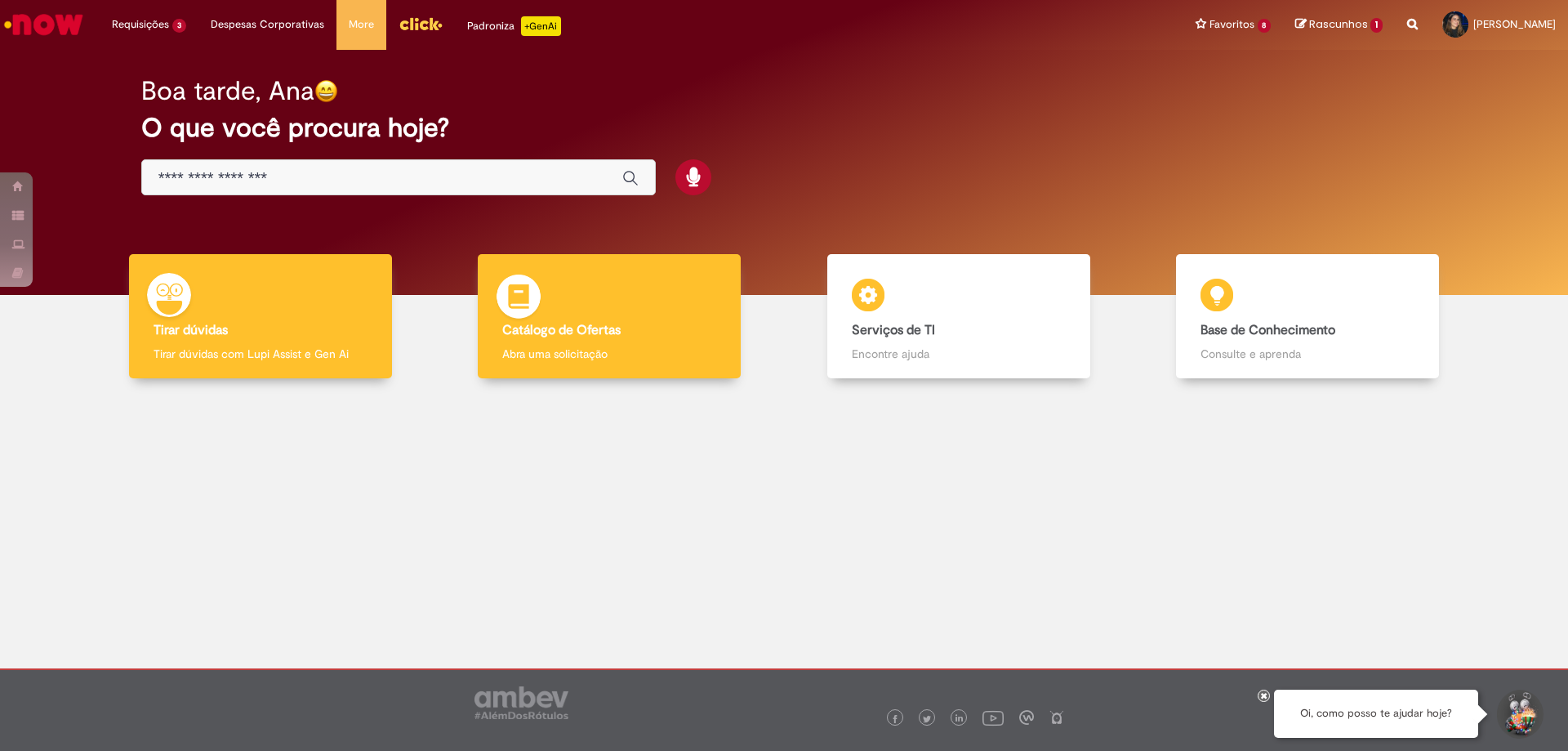 click on "Catálogo de Ofertas
Catálogo de Ofertas
Abra uma solicitação" at bounding box center (609, 316) 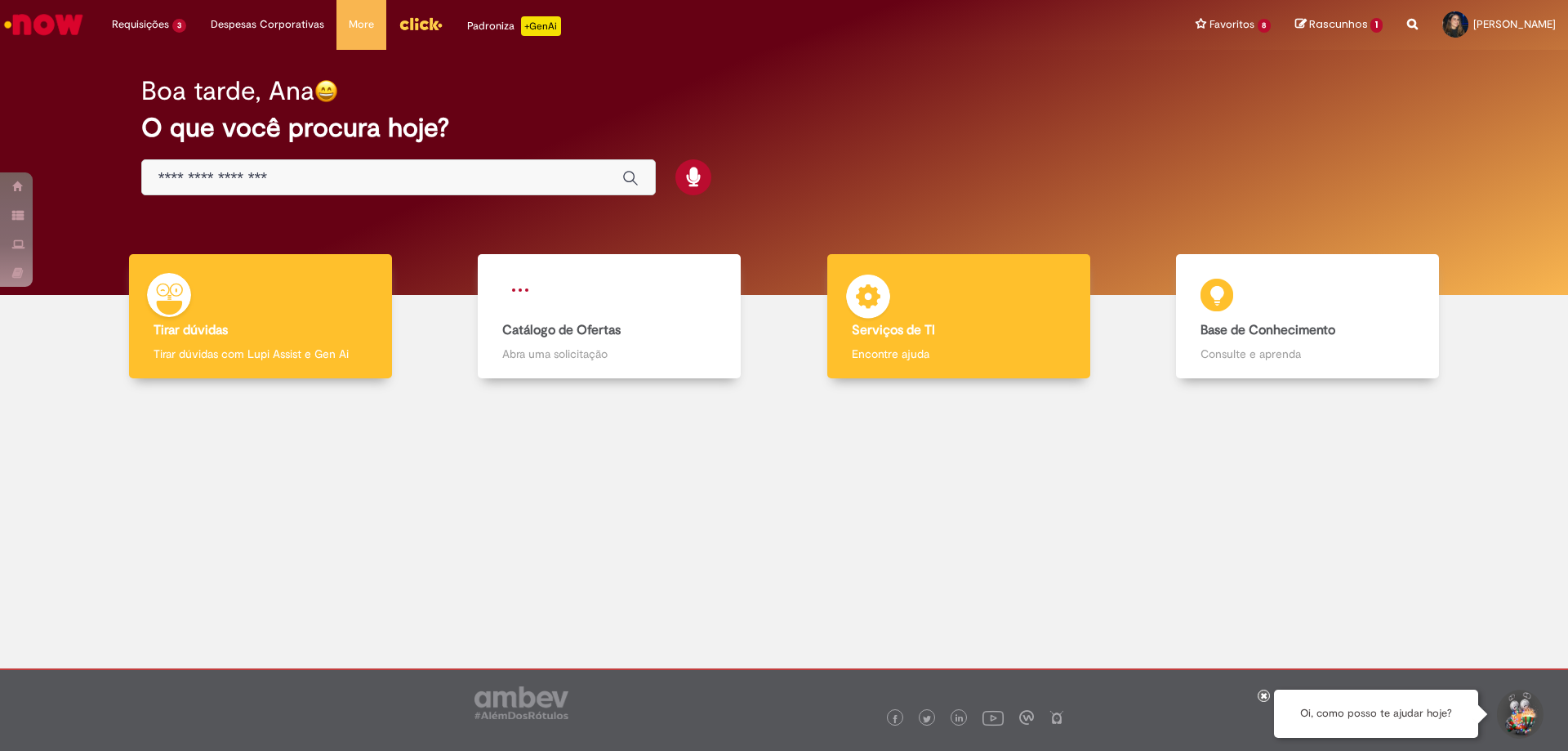 click on "Serviços de TI
Serviços de TI
Encontre ajuda" at bounding box center [959, 316] 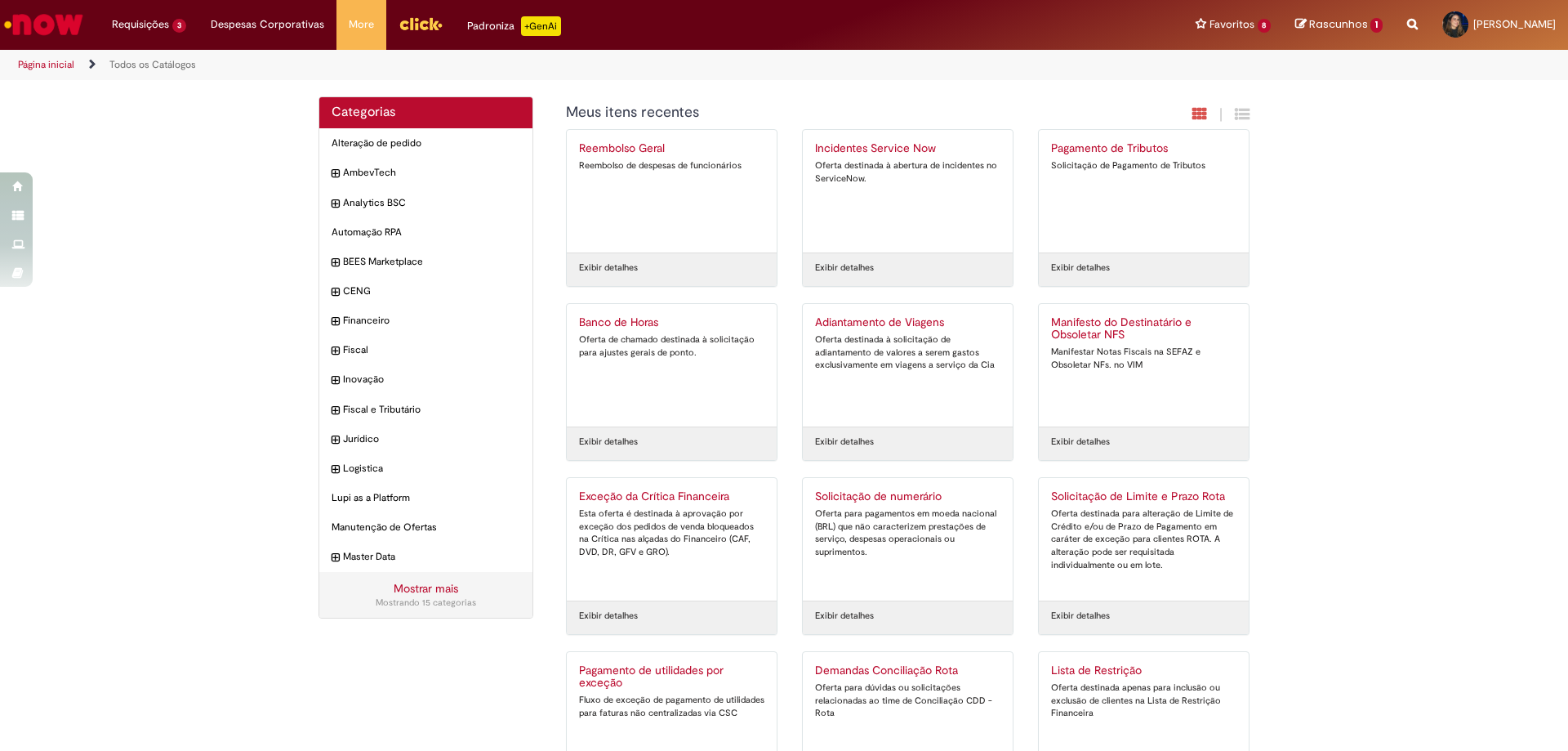 click on "Solicitação de numerário
Oferta para pagamentos em moeda nacional (BRL) que não caracterizem prestações de serviço, despesas operacionais ou suprimentos." at bounding box center (907, 539) 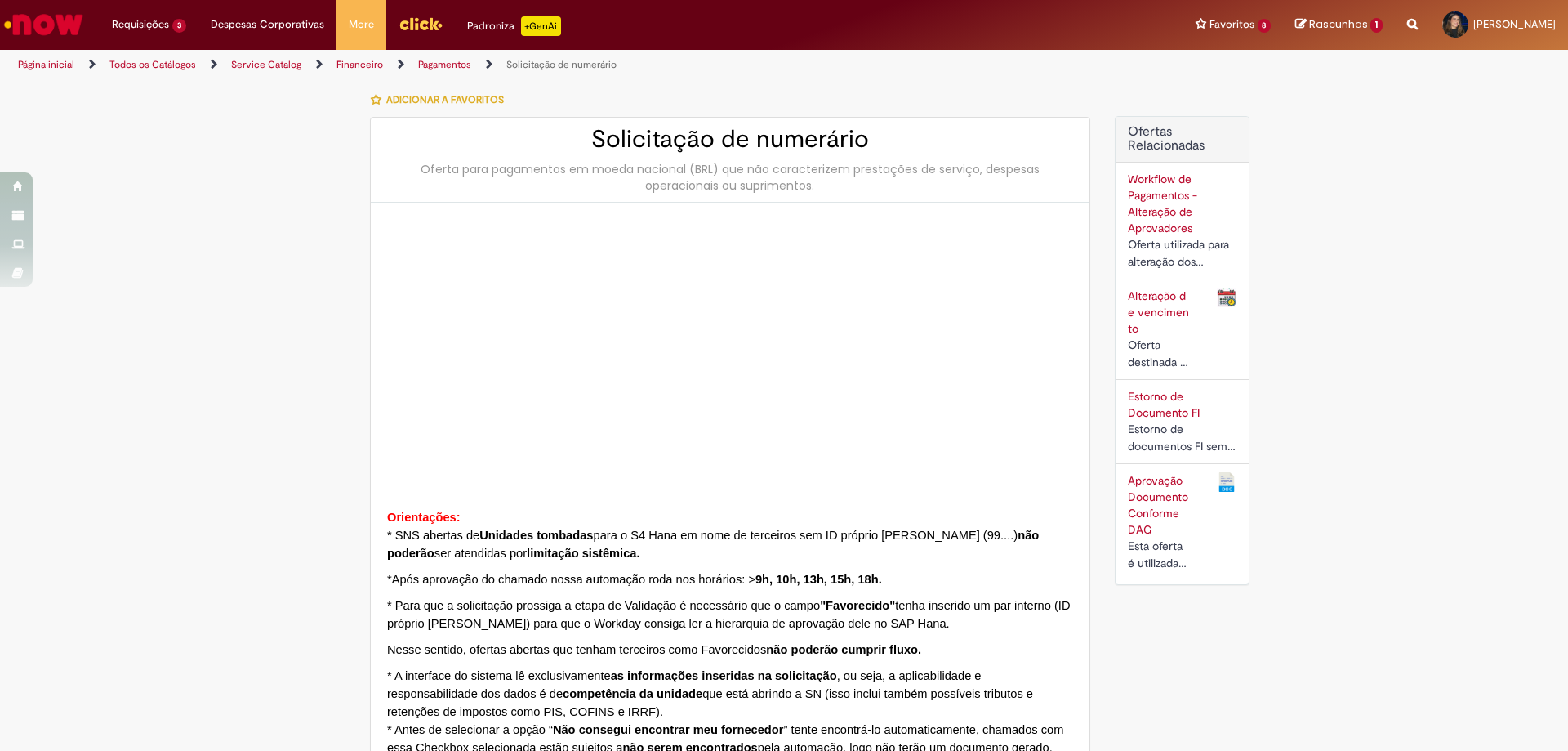 type on "********" 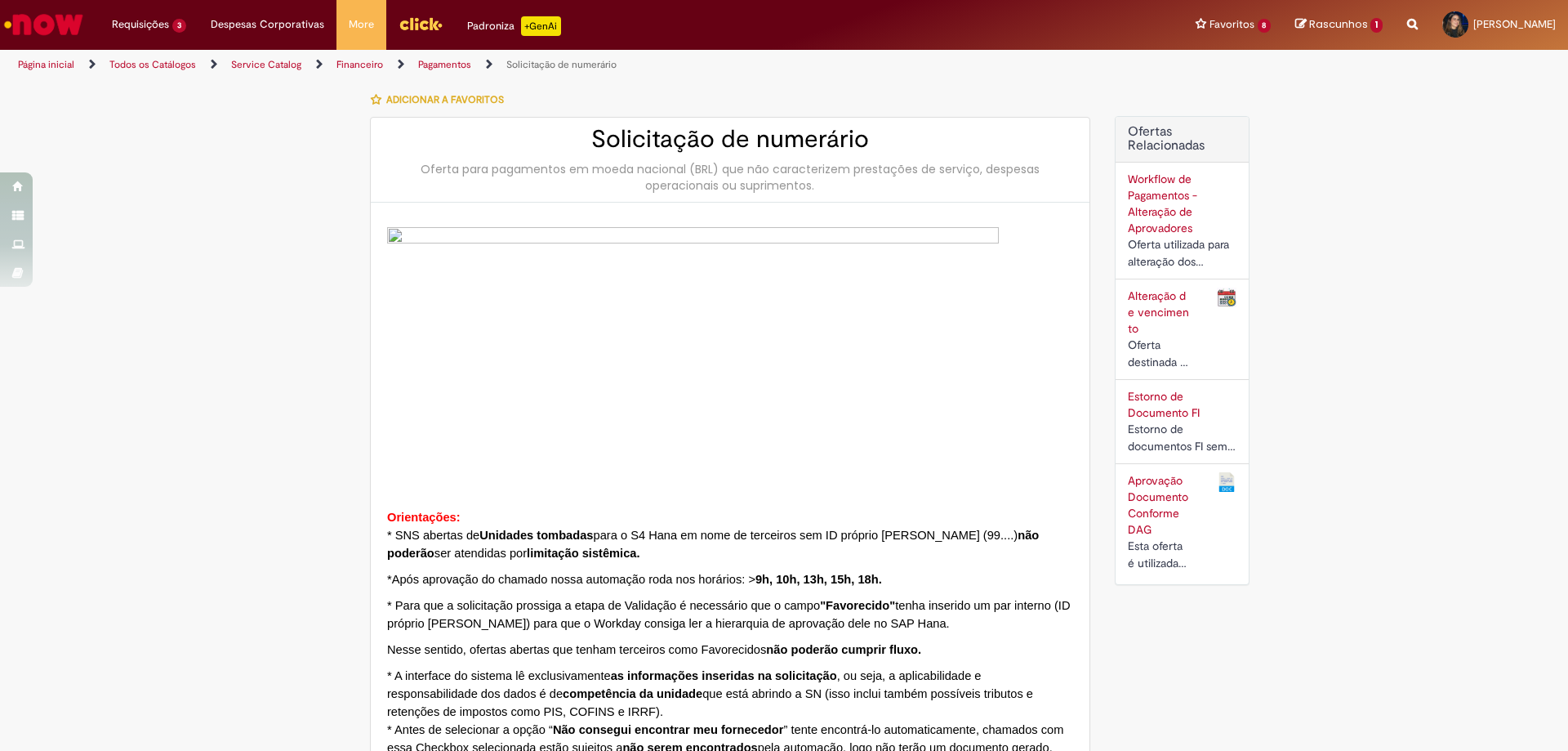 type on "**********" 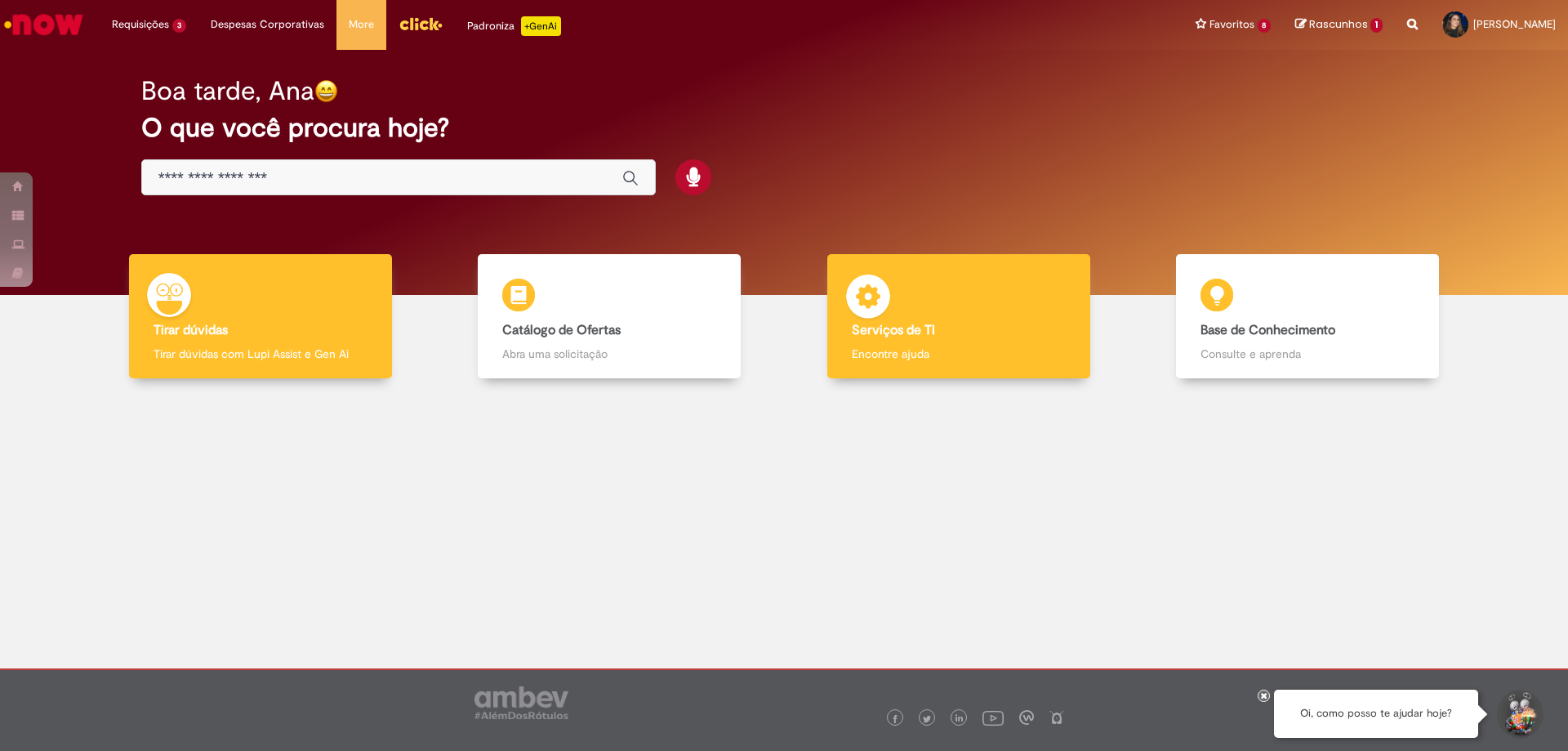 click on "Serviços de TI
Serviços de TI
Encontre ajuda" at bounding box center (959, 316) 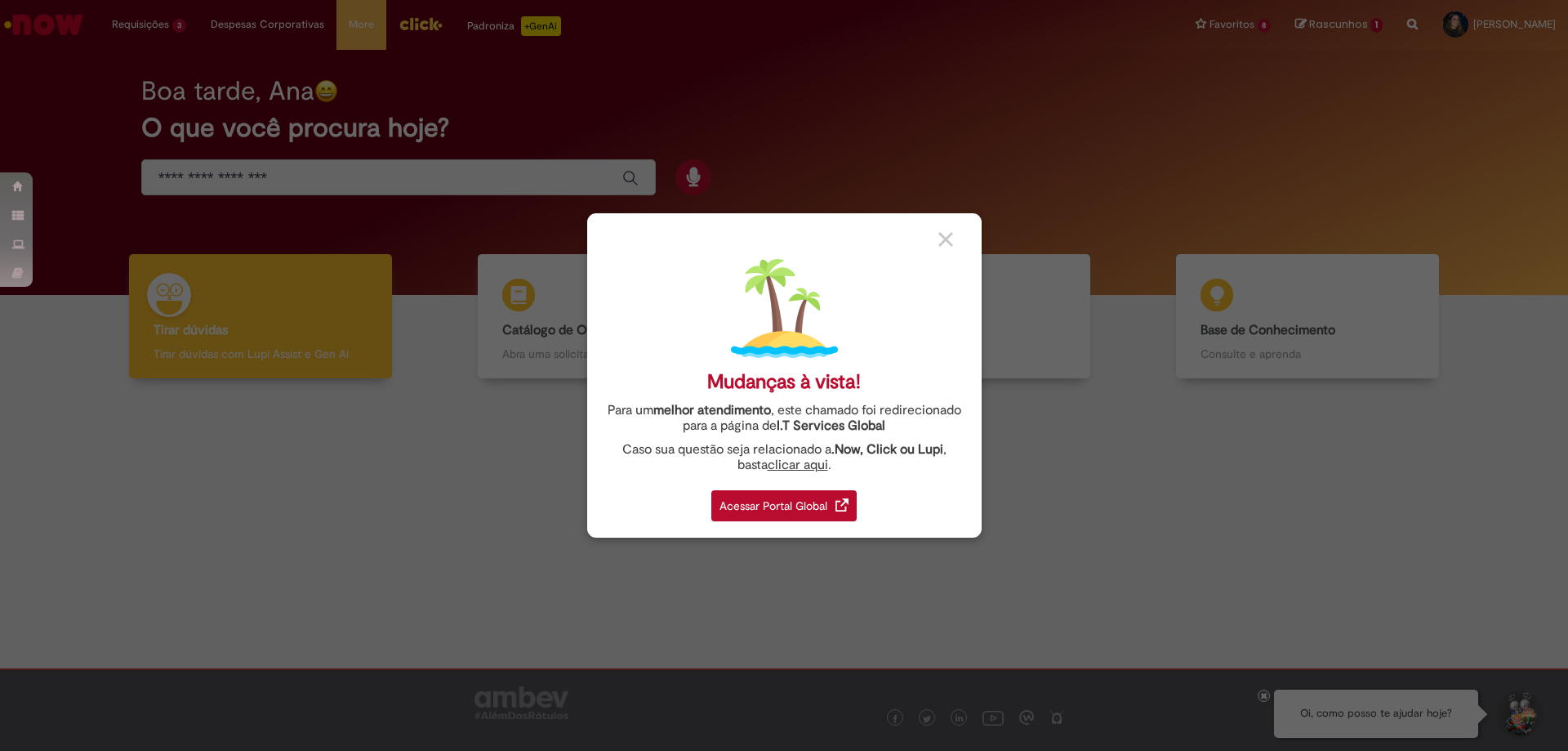 click on "Acessar Portal Global" at bounding box center [784, 506] 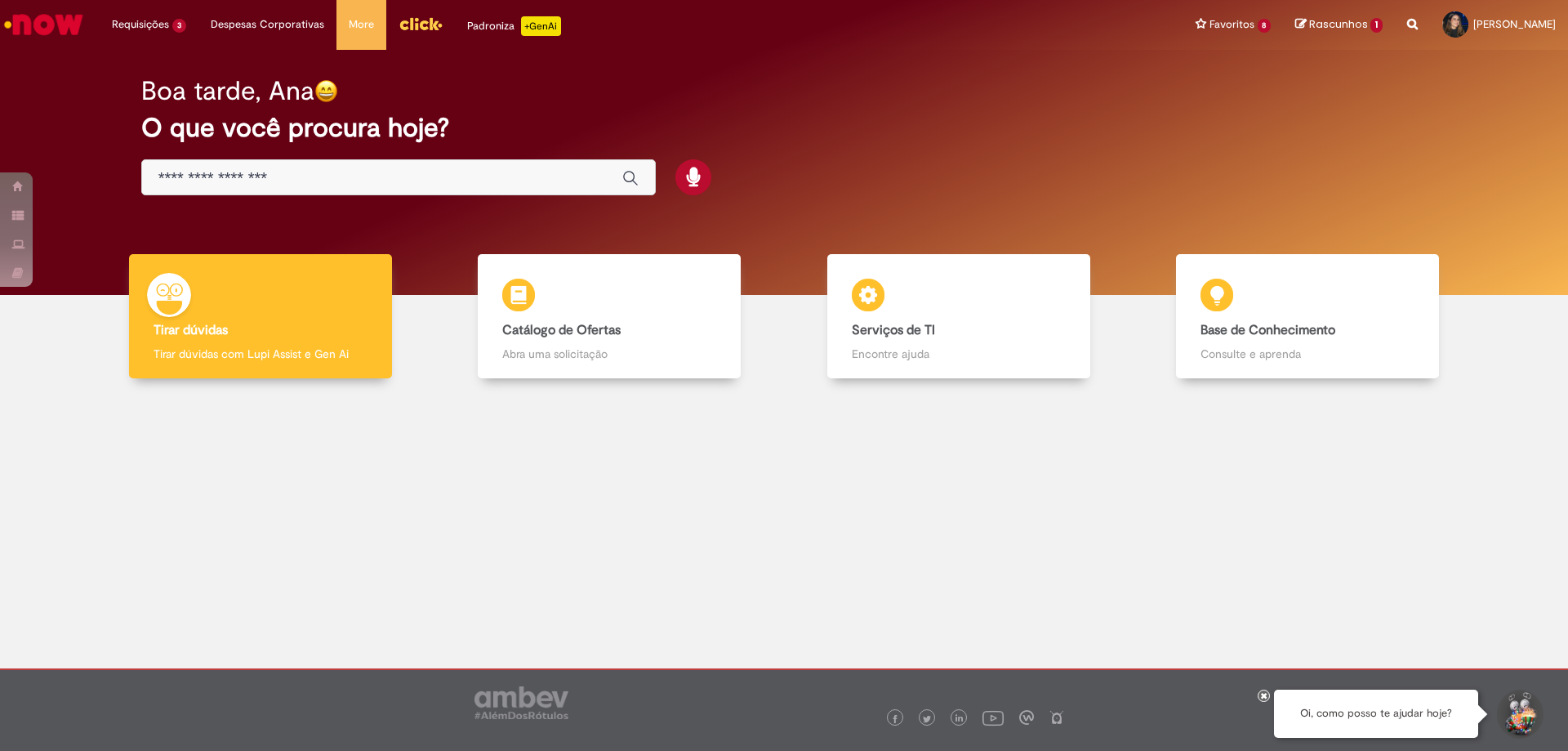 scroll, scrollTop: 0, scrollLeft: 0, axis: both 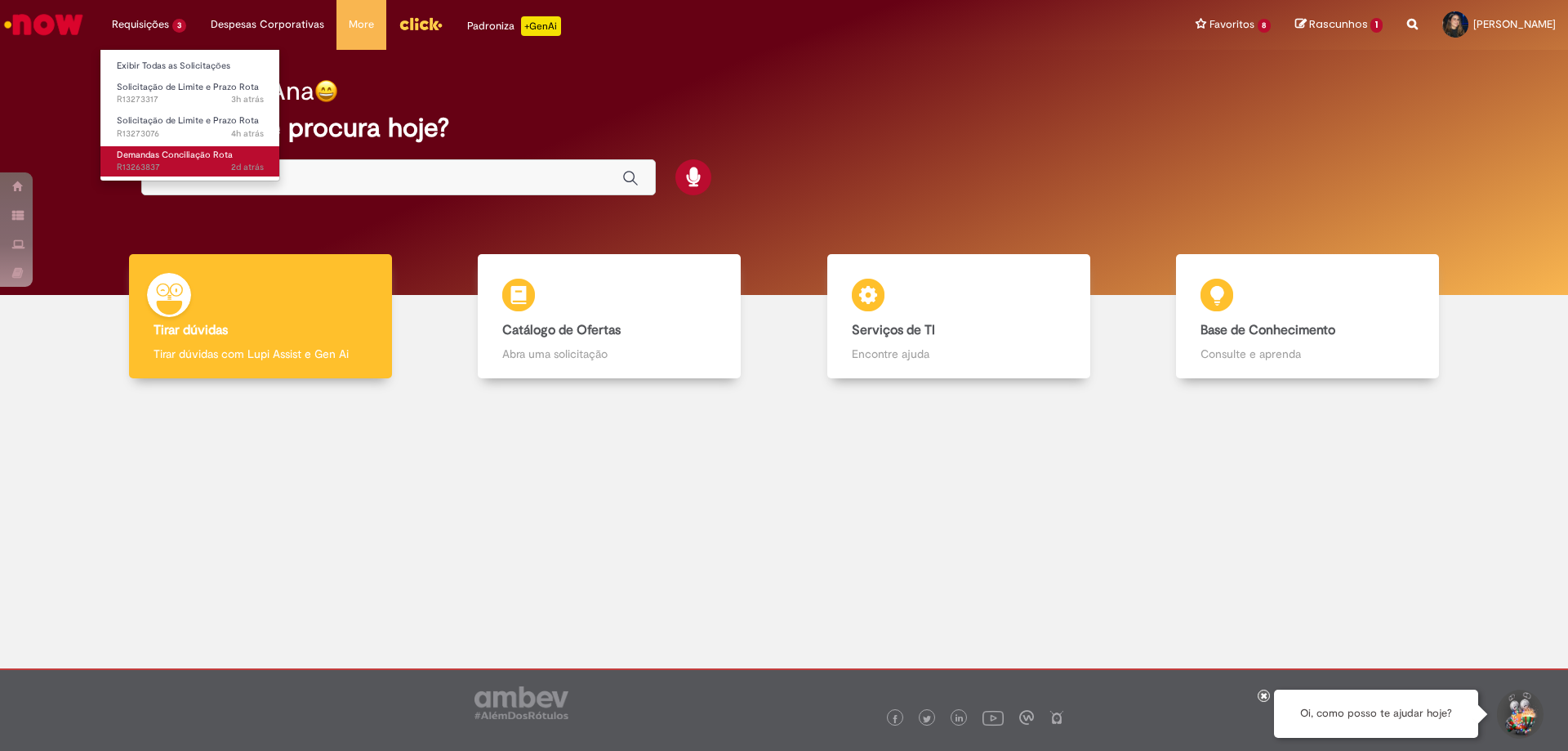 click on "Demandas Conciliação Rota" at bounding box center [175, 154] 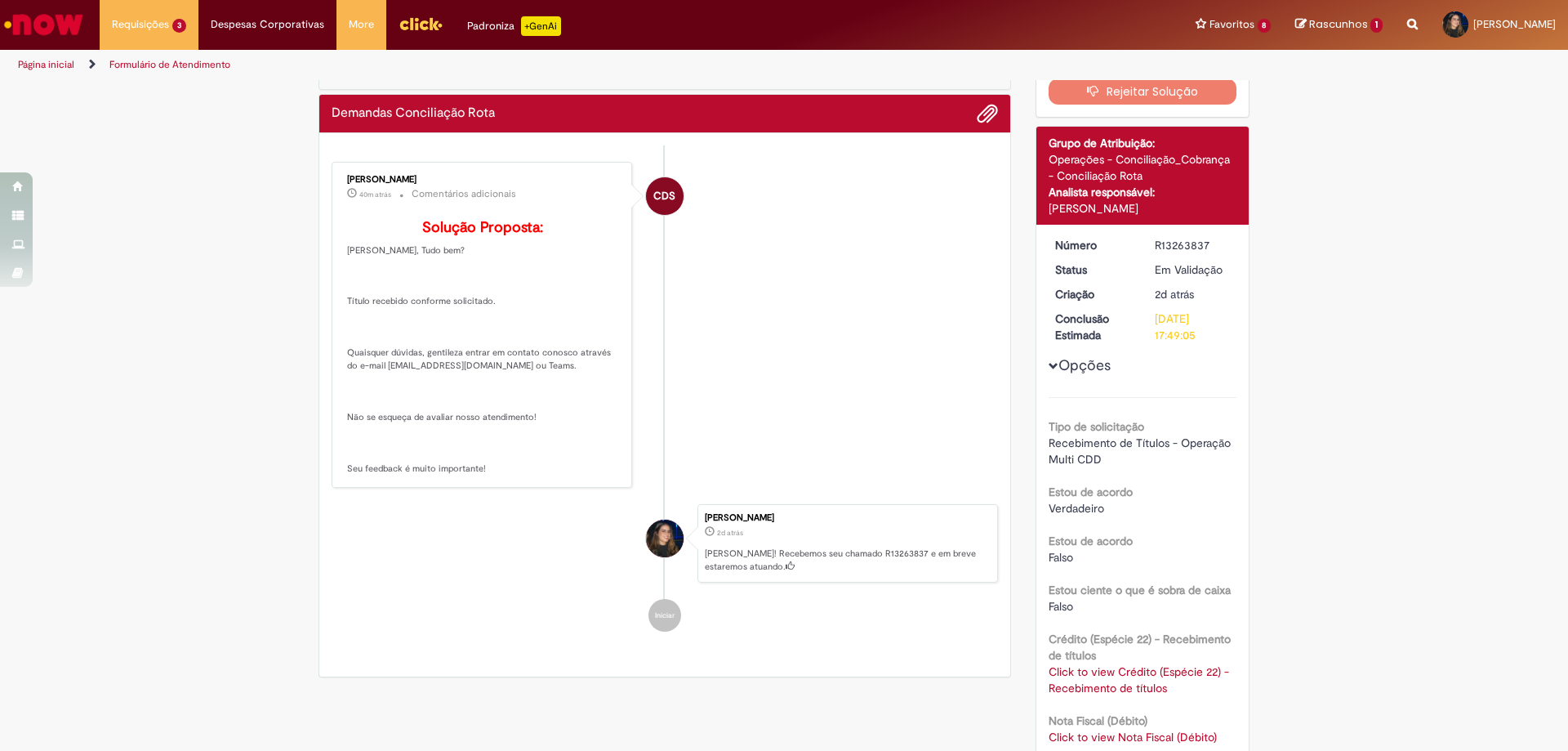 scroll, scrollTop: 163, scrollLeft: 0, axis: vertical 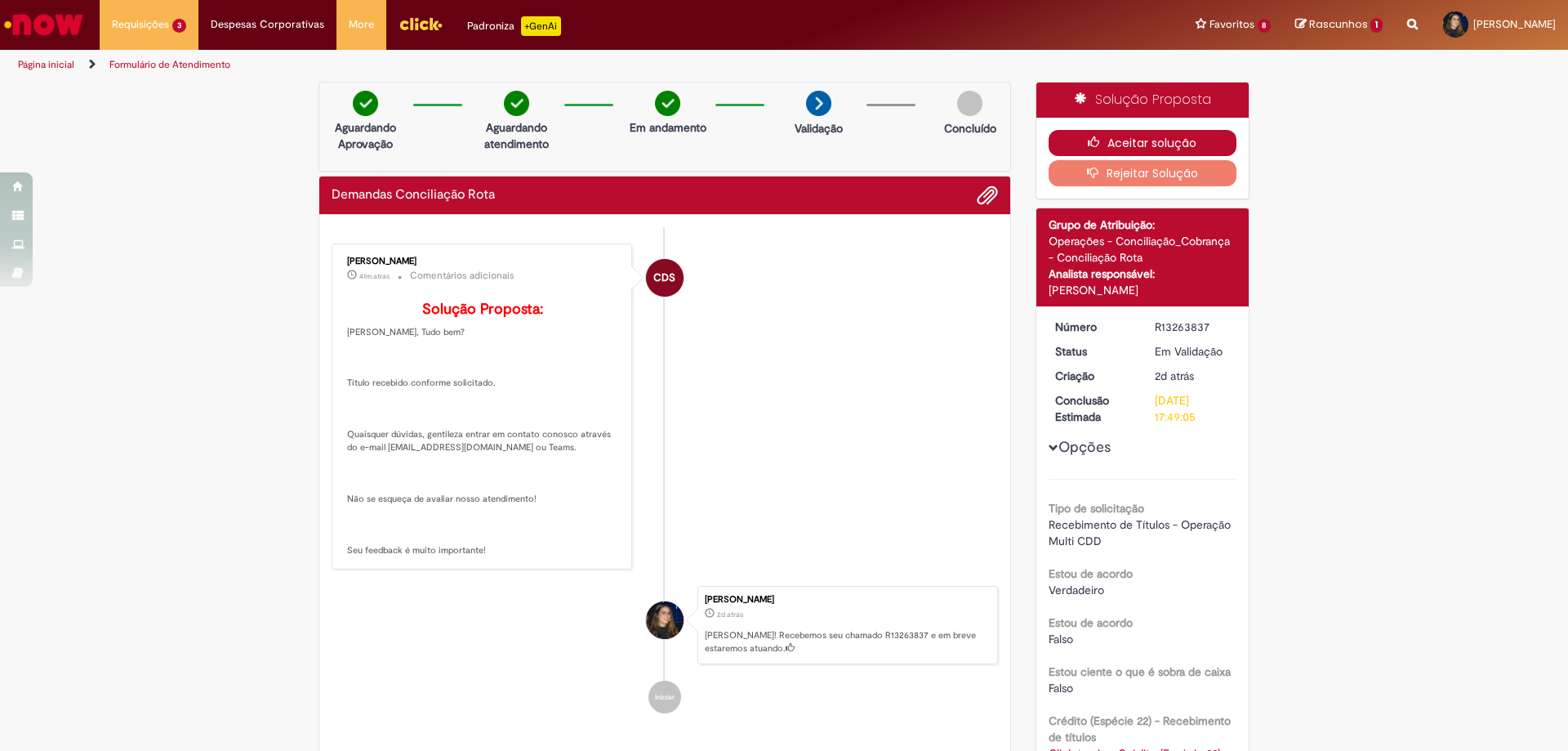 click on "Aceitar solução" at bounding box center [1143, 143] 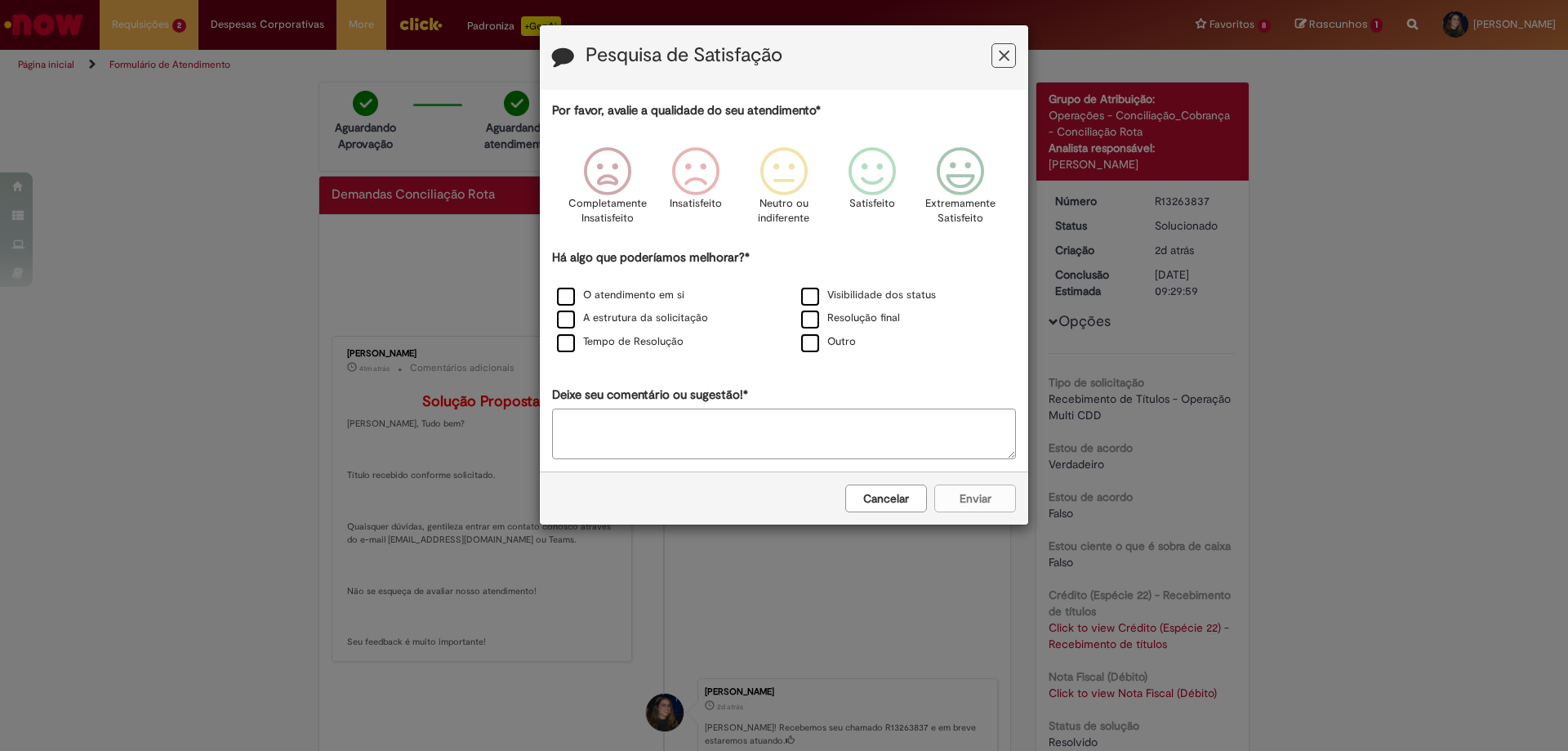 click at bounding box center [1004, 56] 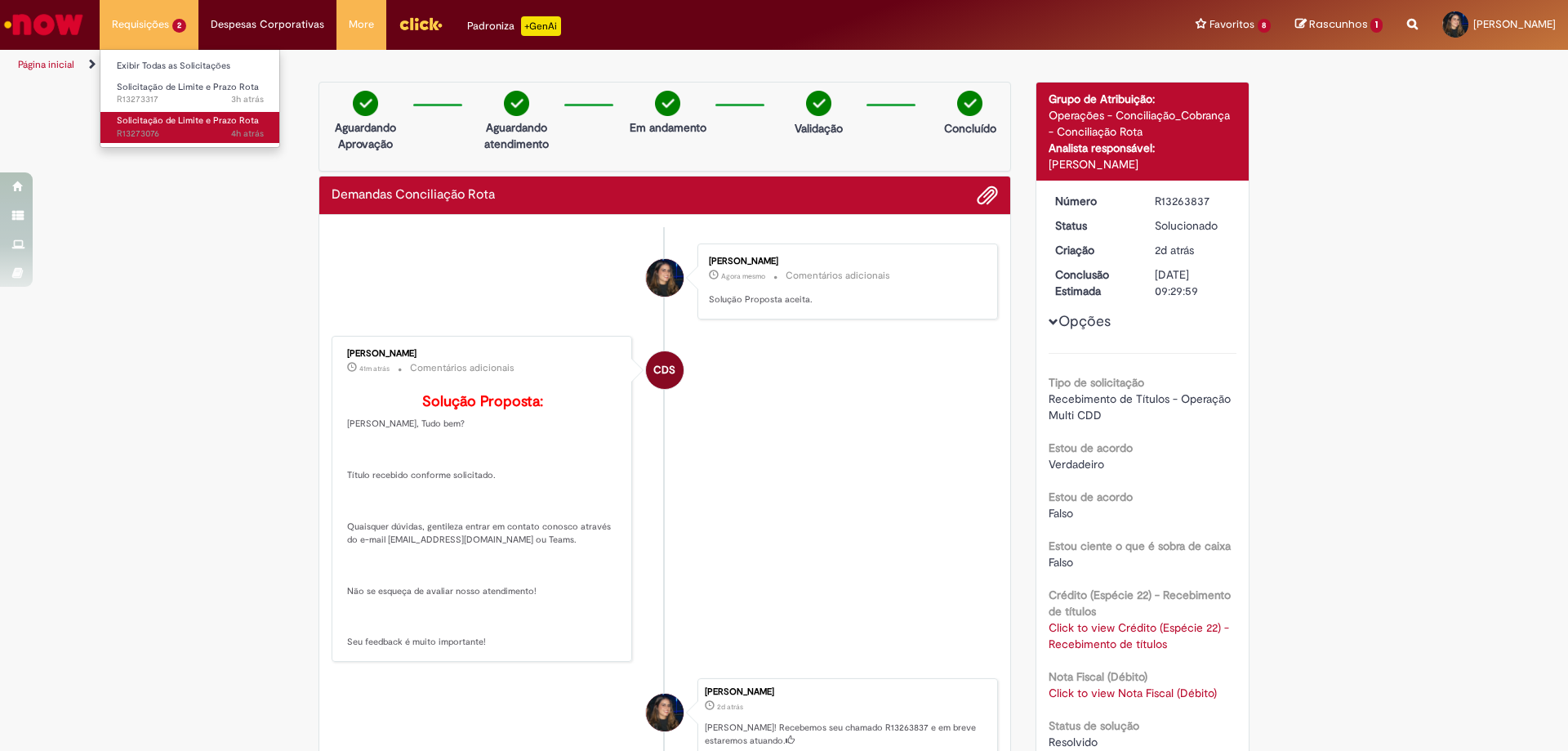 click on "Solicitação de Limite e Prazo Rota" at bounding box center [188, 120] 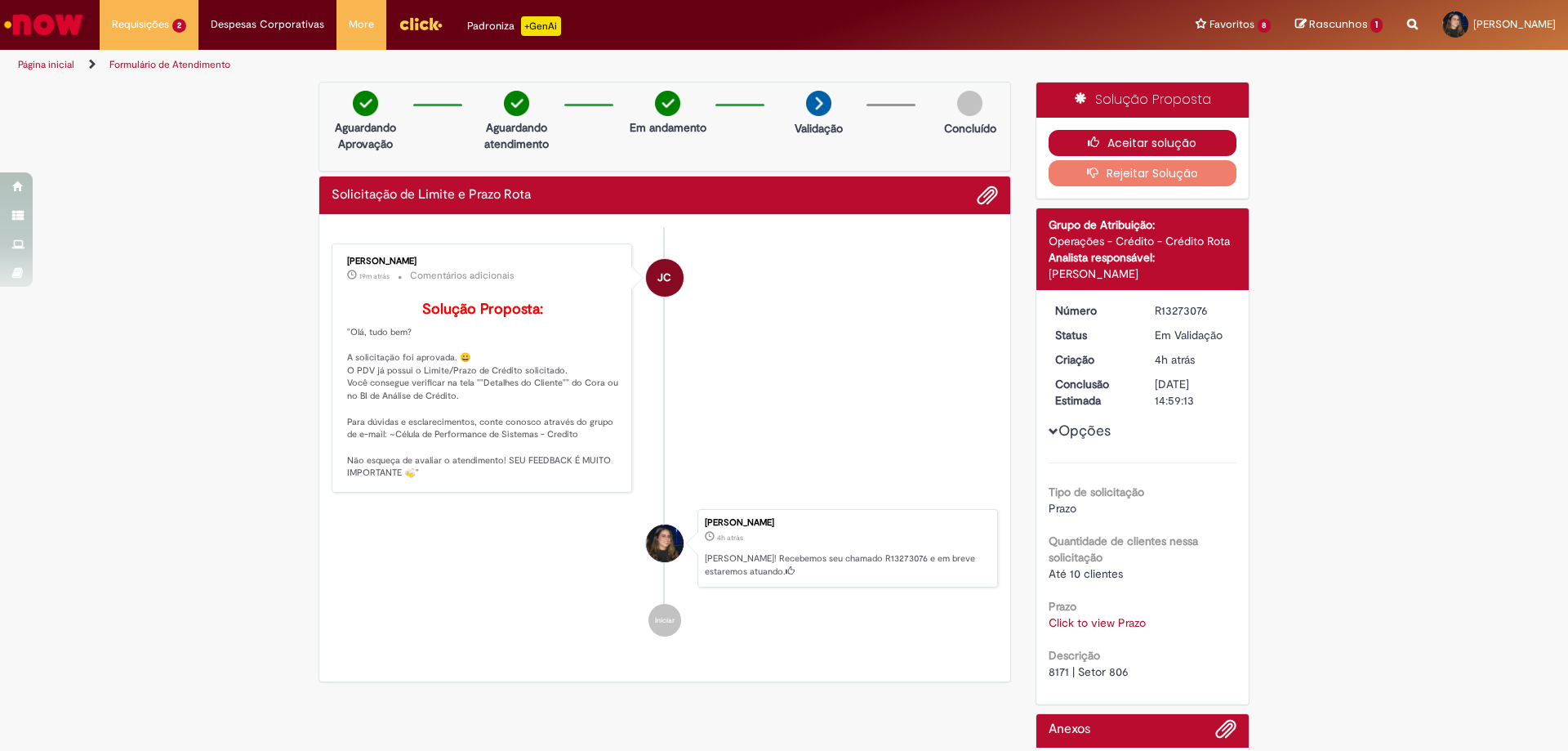 click on "Aceitar solução" at bounding box center (1143, 143) 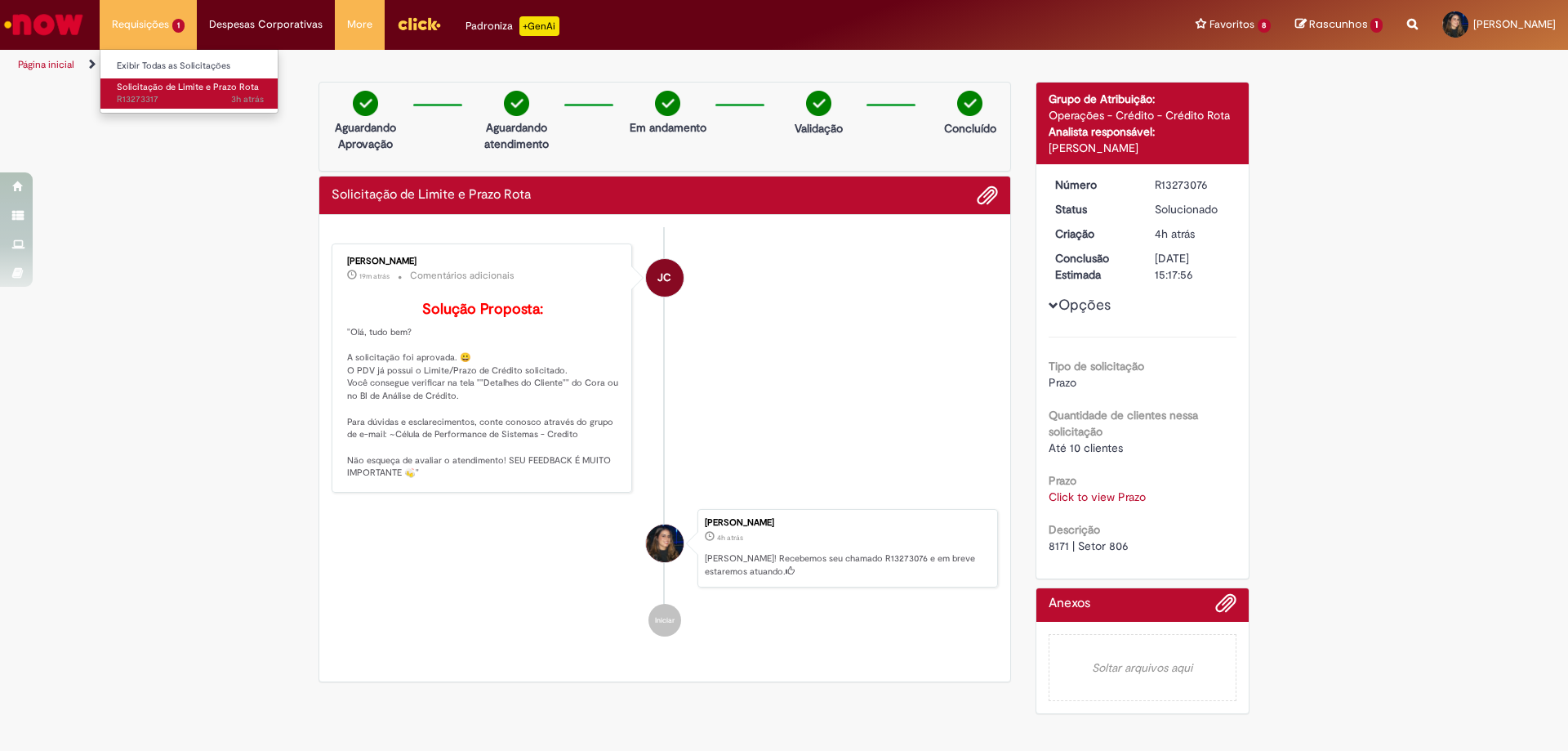 click on "3h atrás 3 horas atrás  R13273317" at bounding box center [190, 100] 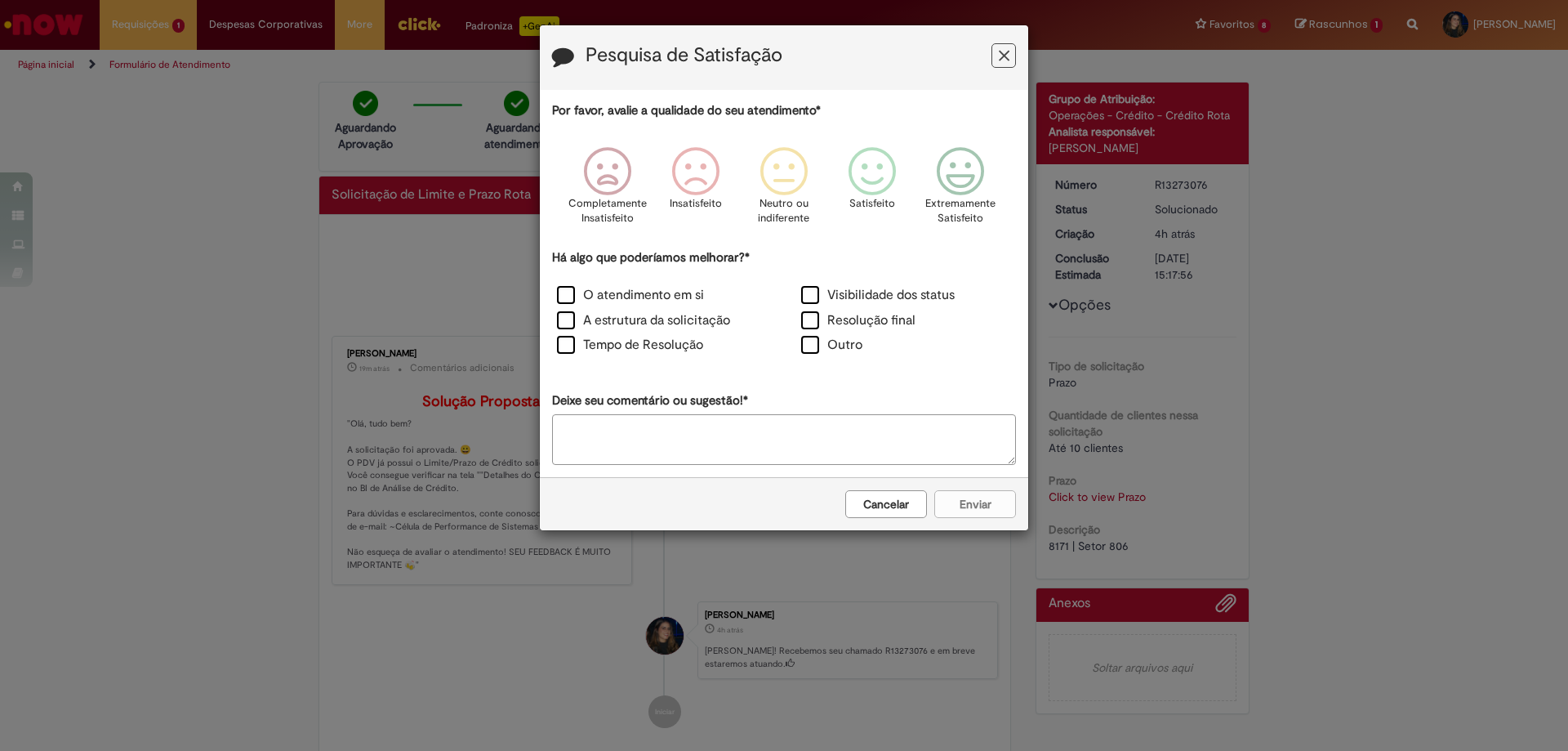 click at bounding box center (1004, 56) 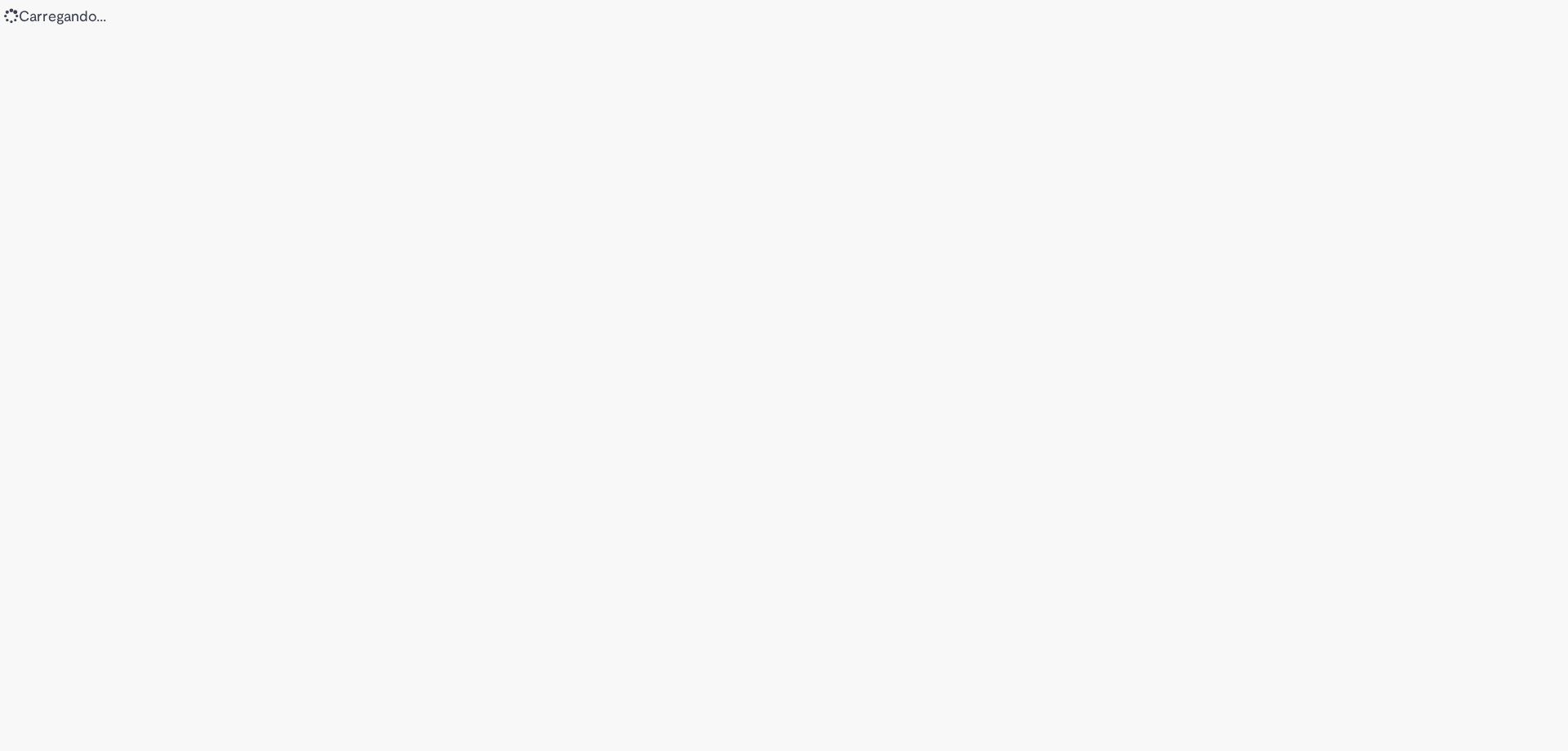 scroll, scrollTop: 0, scrollLeft: 0, axis: both 